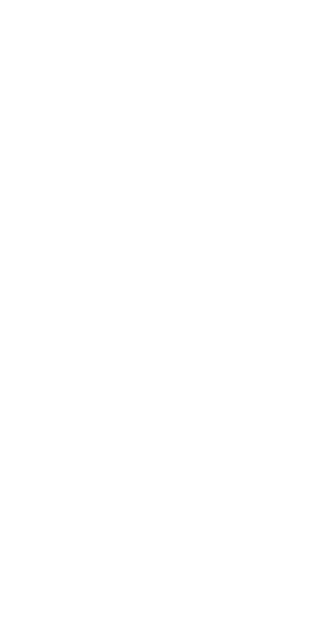 scroll, scrollTop: 0, scrollLeft: 0, axis: both 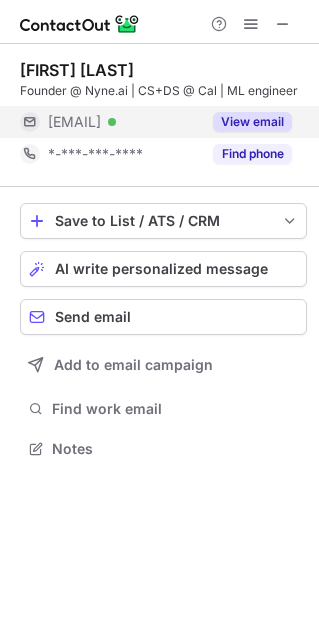 click on "View email" at bounding box center (252, 122) 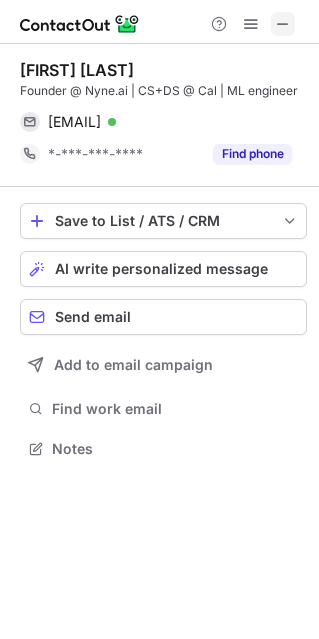 click at bounding box center (283, 24) 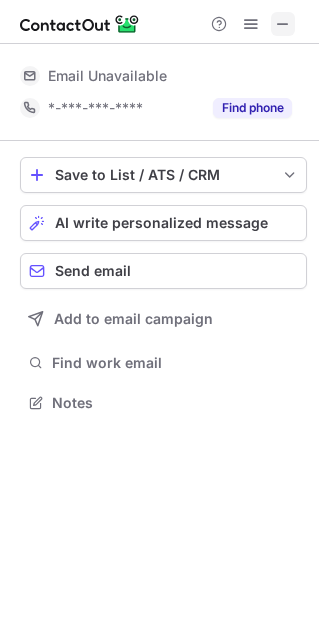 scroll, scrollTop: 443, scrollLeft: 318, axis: both 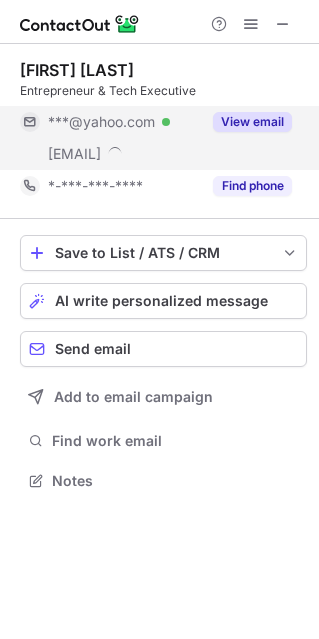 click on "View email" at bounding box center (252, 122) 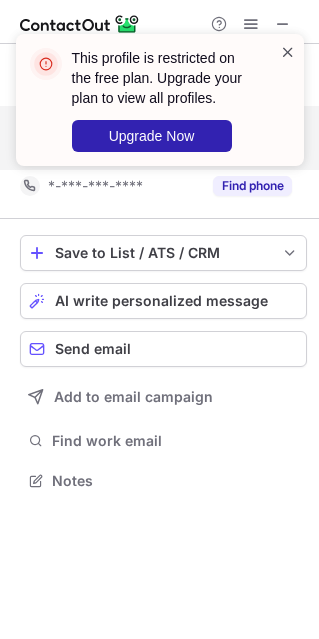 click at bounding box center [288, 52] 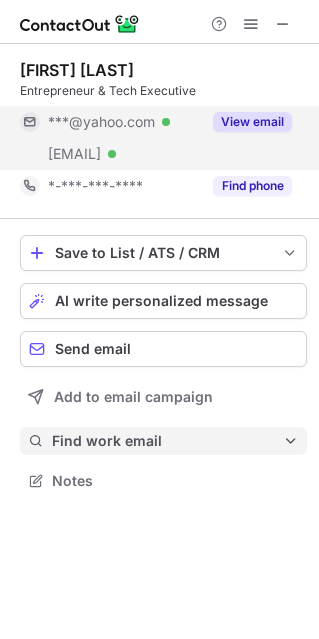click on "Find work email" at bounding box center (167, 441) 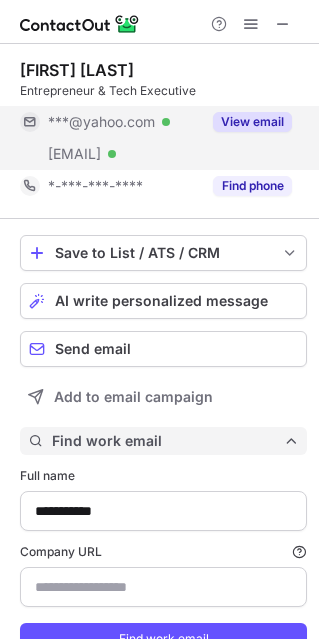 scroll, scrollTop: 9, scrollLeft: 10, axis: both 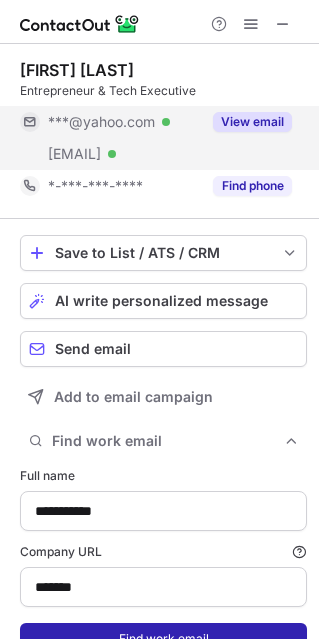click on "Find work email" at bounding box center [163, 639] 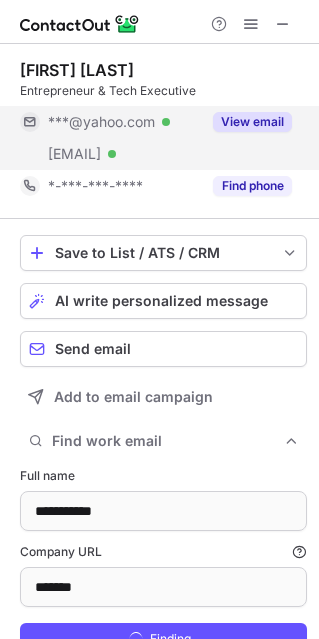 scroll, scrollTop: 9, scrollLeft: 10, axis: both 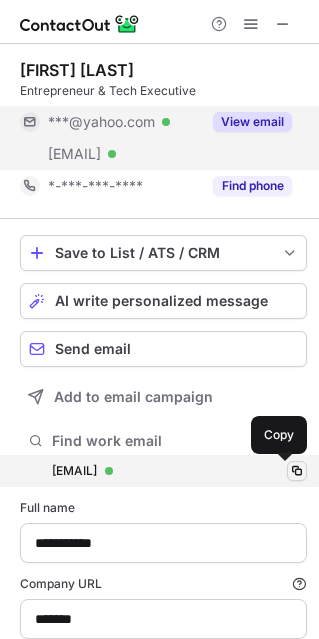 click at bounding box center [297, 471] 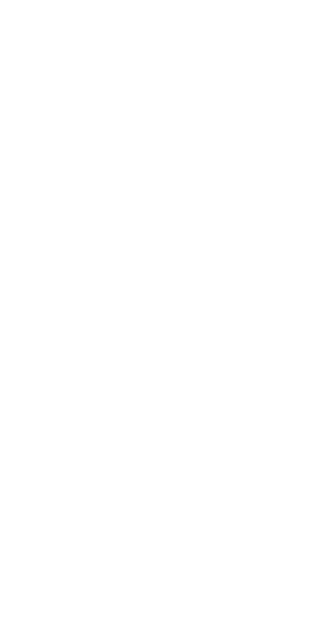 scroll, scrollTop: 0, scrollLeft: 0, axis: both 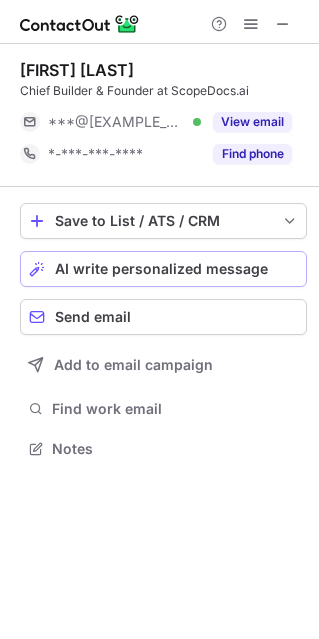 click on "AI write personalized message" at bounding box center [163, 269] 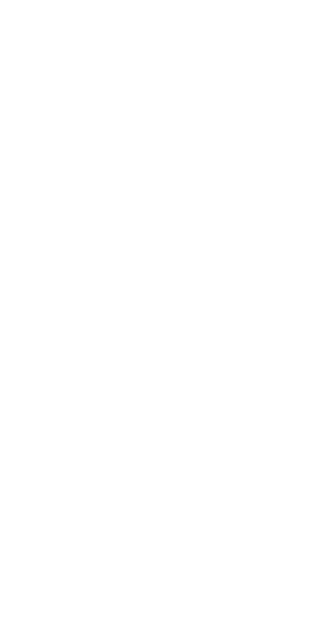 scroll, scrollTop: 0, scrollLeft: 0, axis: both 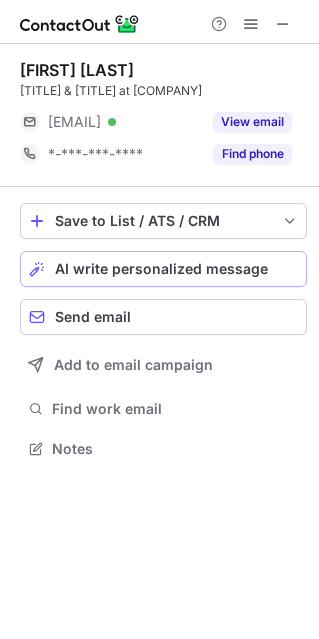 click on "AI write personalized message" at bounding box center [163, 269] 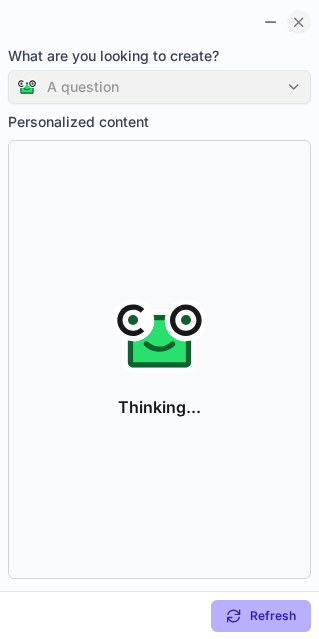 click at bounding box center (299, 22) 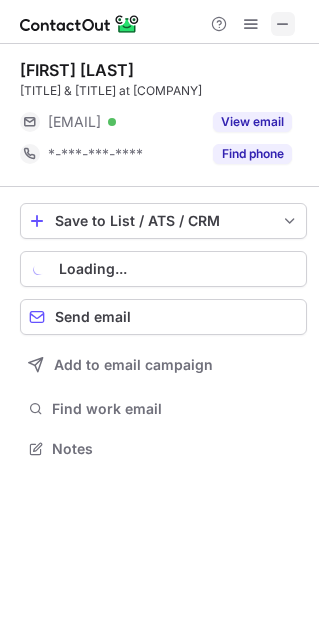 click at bounding box center [283, 24] 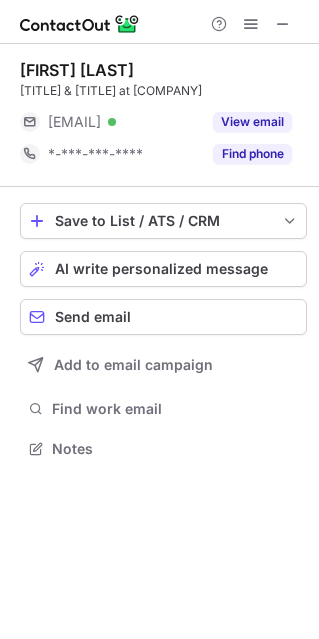 scroll, scrollTop: 466, scrollLeft: 318, axis: both 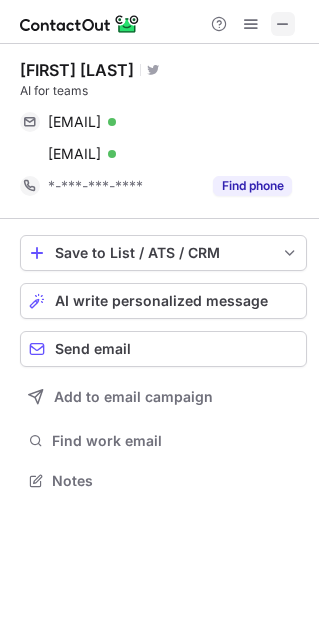 click at bounding box center (283, 24) 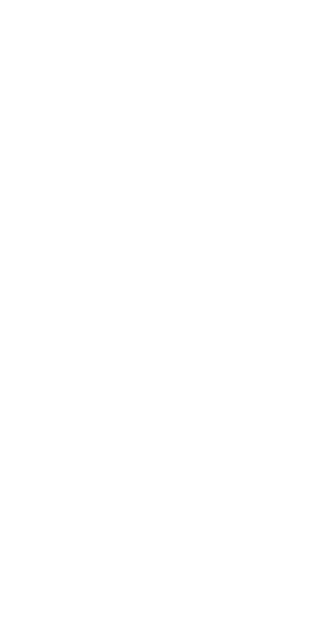 scroll, scrollTop: 0, scrollLeft: 0, axis: both 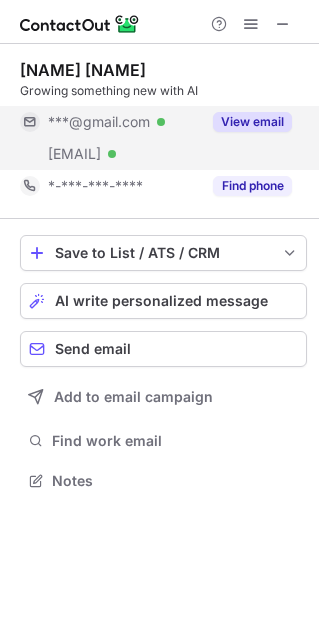 click on "View email" at bounding box center (252, 122) 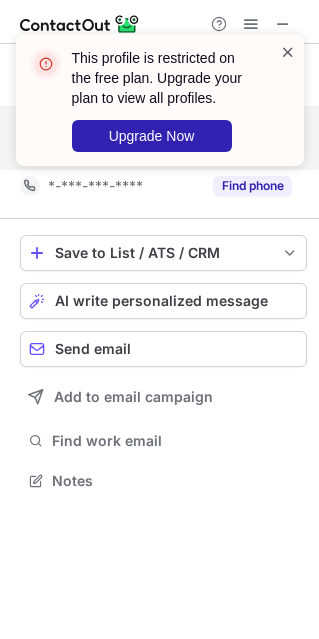 click at bounding box center (288, 52) 